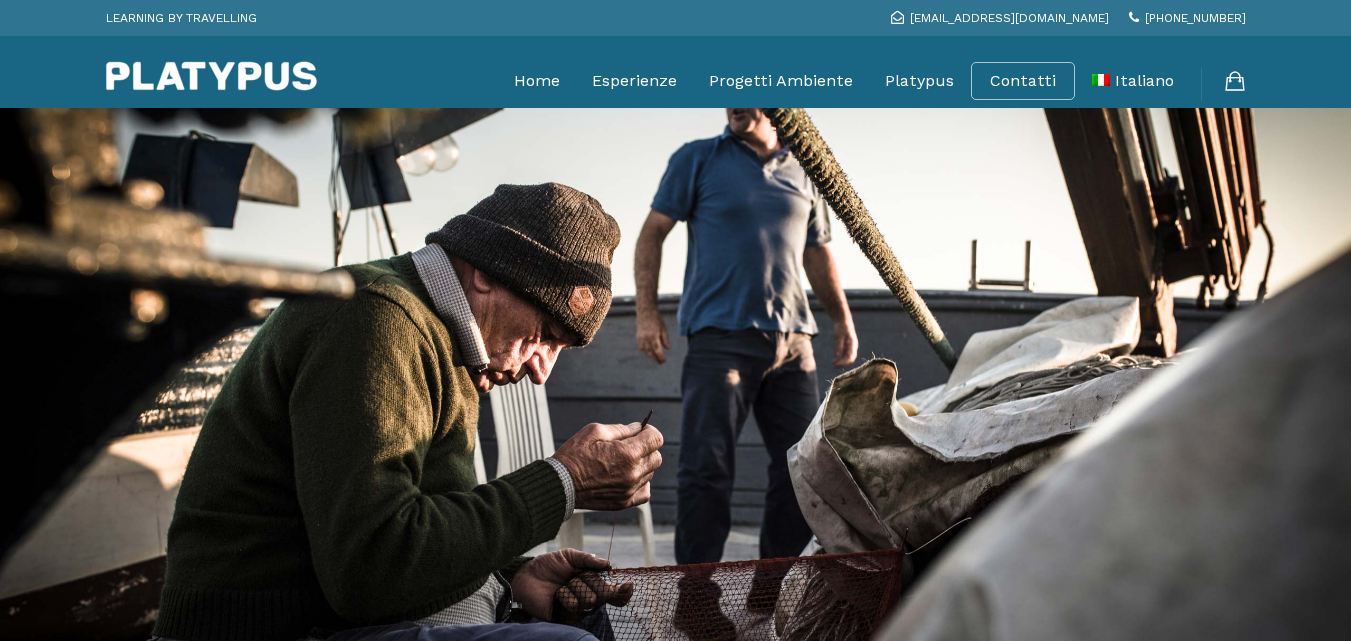 scroll, scrollTop: 0, scrollLeft: 0, axis: both 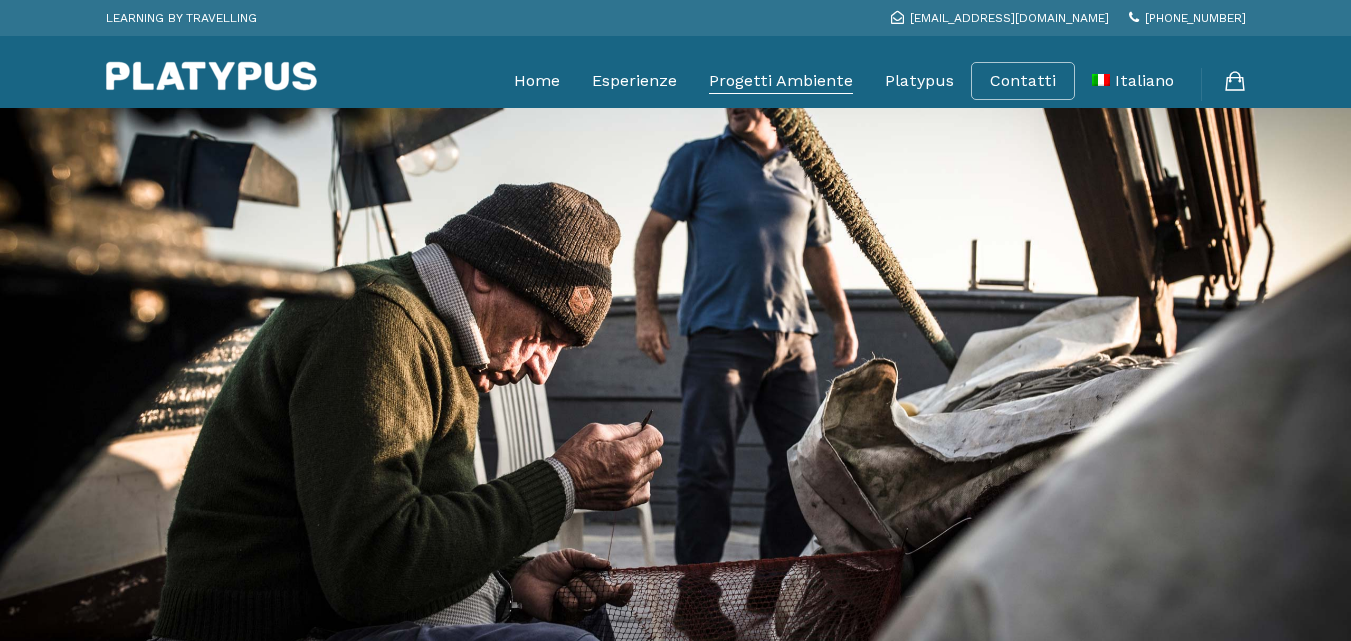 click on "Progetti Ambiente" at bounding box center [781, -32] 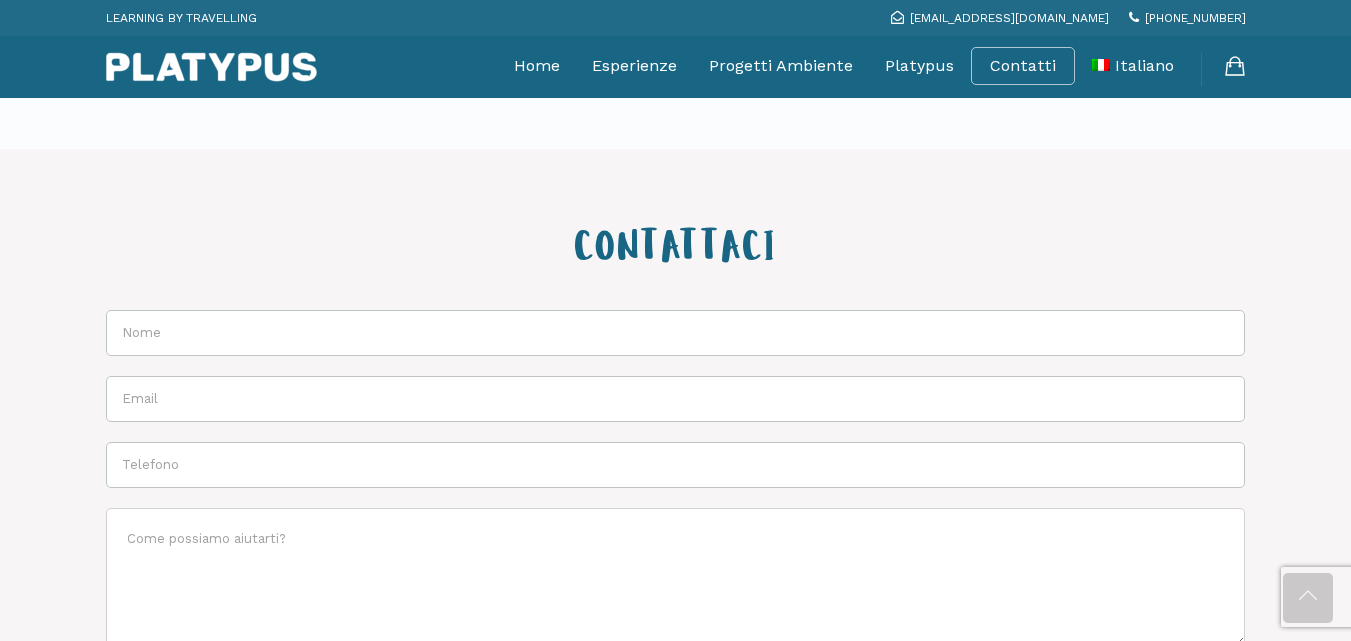 scroll, scrollTop: 1700, scrollLeft: 0, axis: vertical 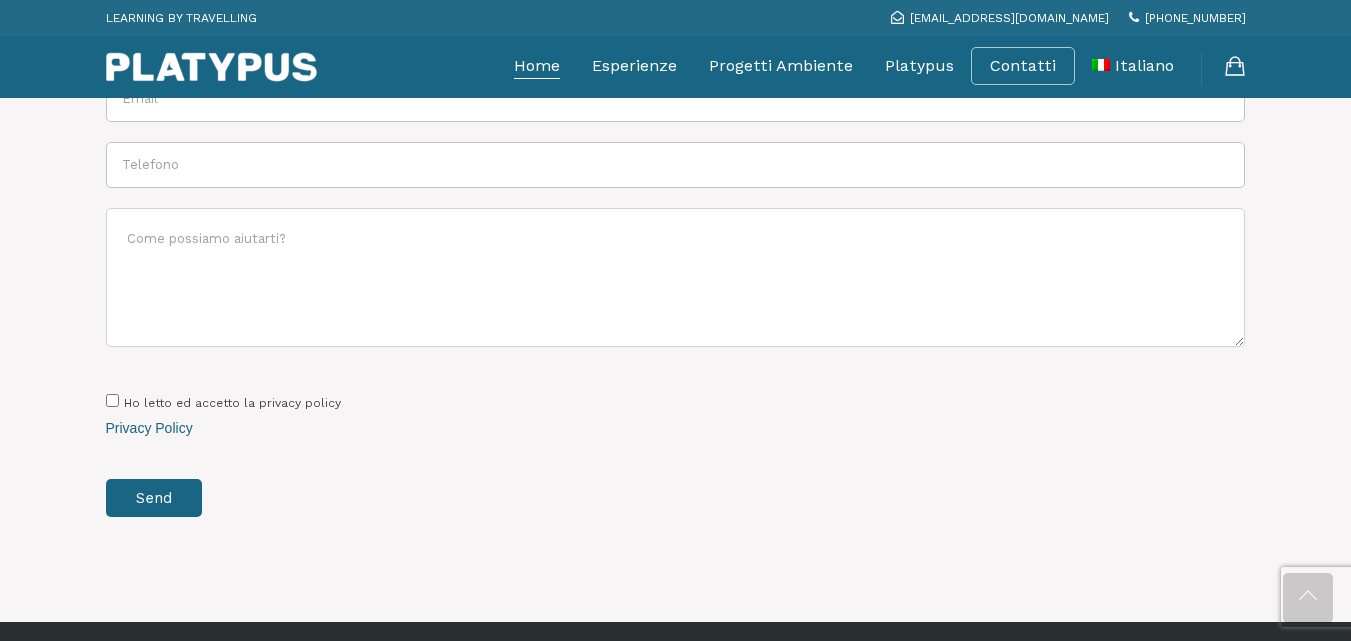 click on "Home" at bounding box center (537, 66) 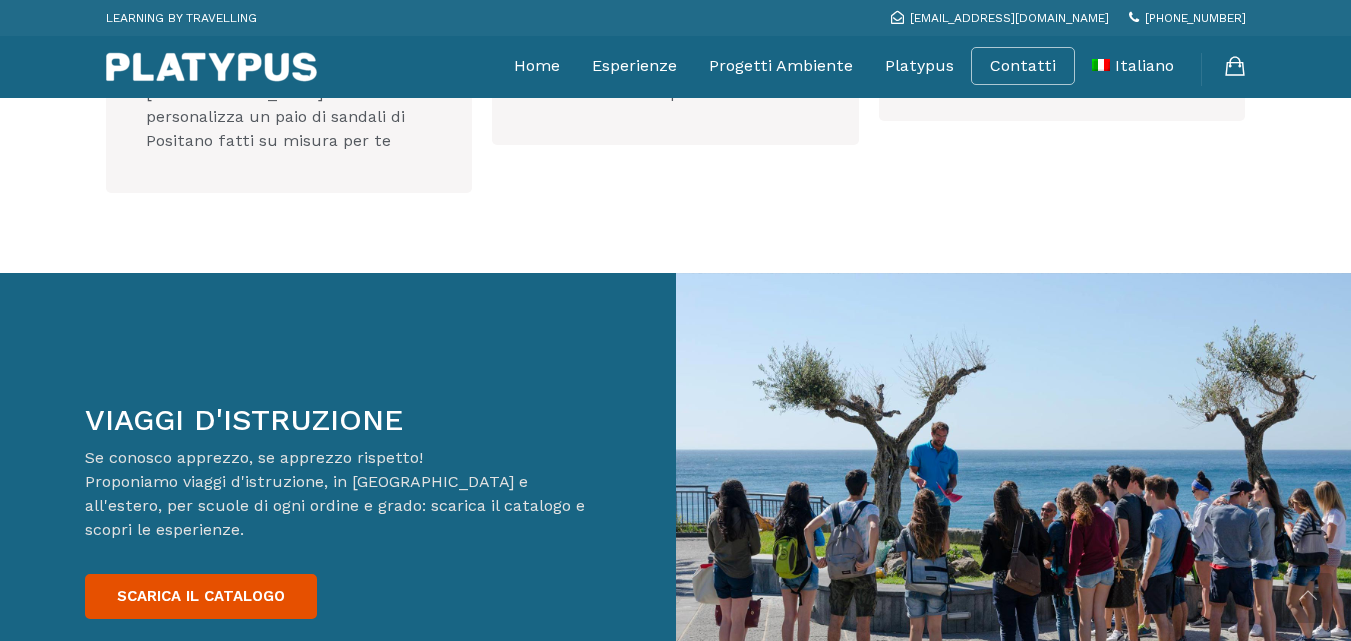 scroll, scrollTop: 3100, scrollLeft: 0, axis: vertical 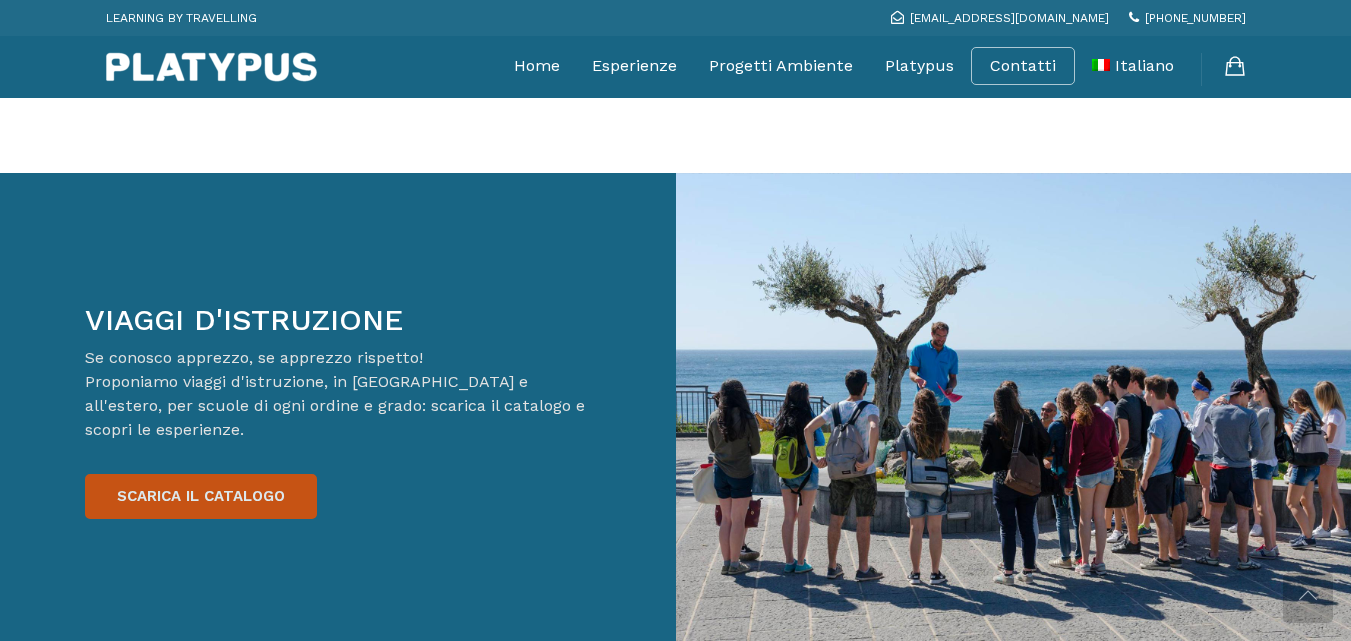 click on "SCARICA IL CATALOGO" at bounding box center (201, 496) 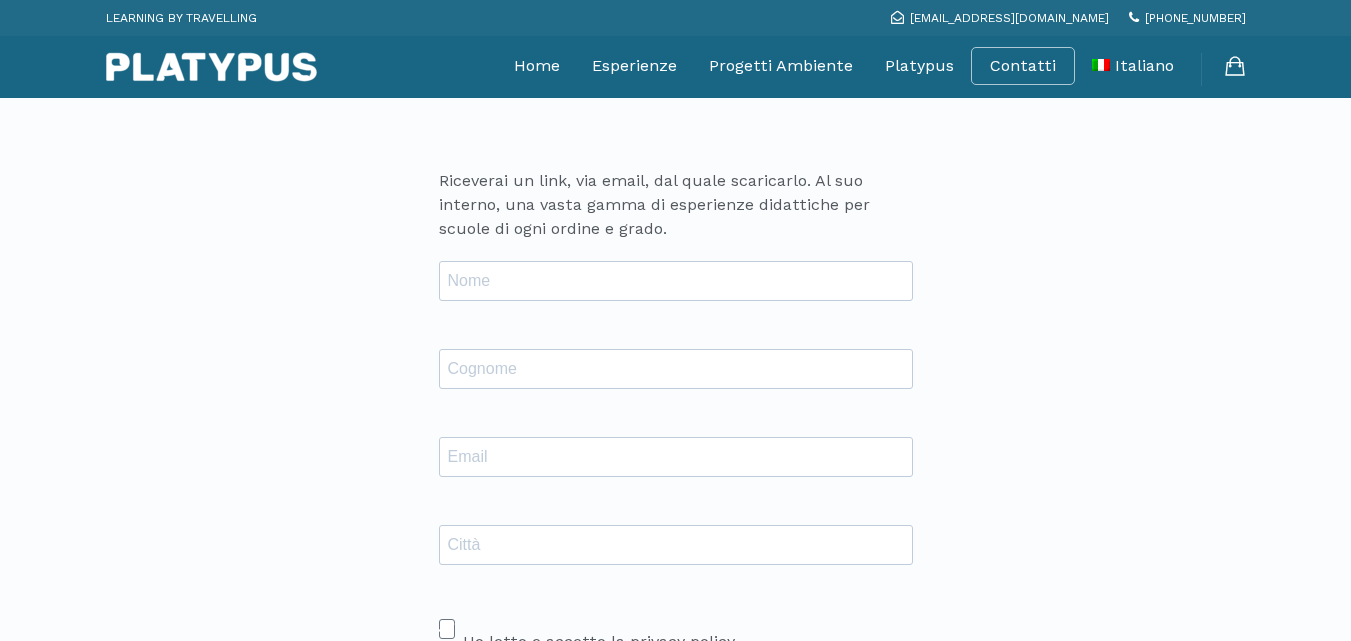 scroll, scrollTop: 300, scrollLeft: 0, axis: vertical 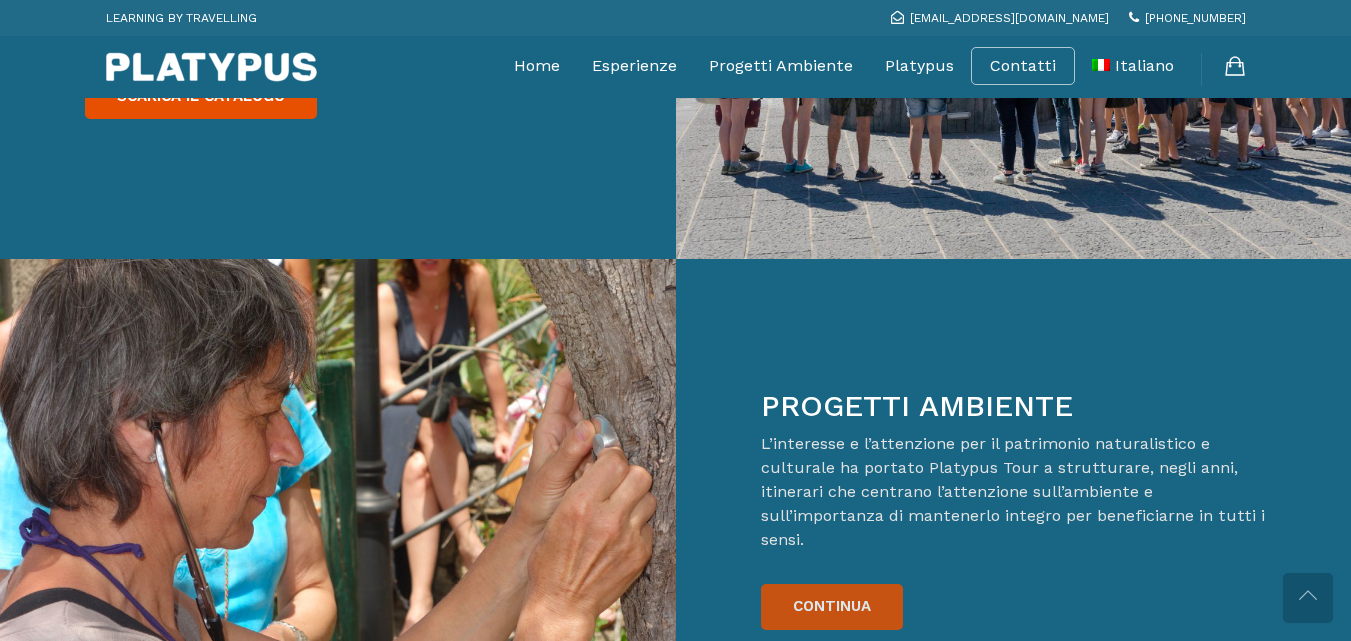 click on "CONTINUA" at bounding box center [832, 606] 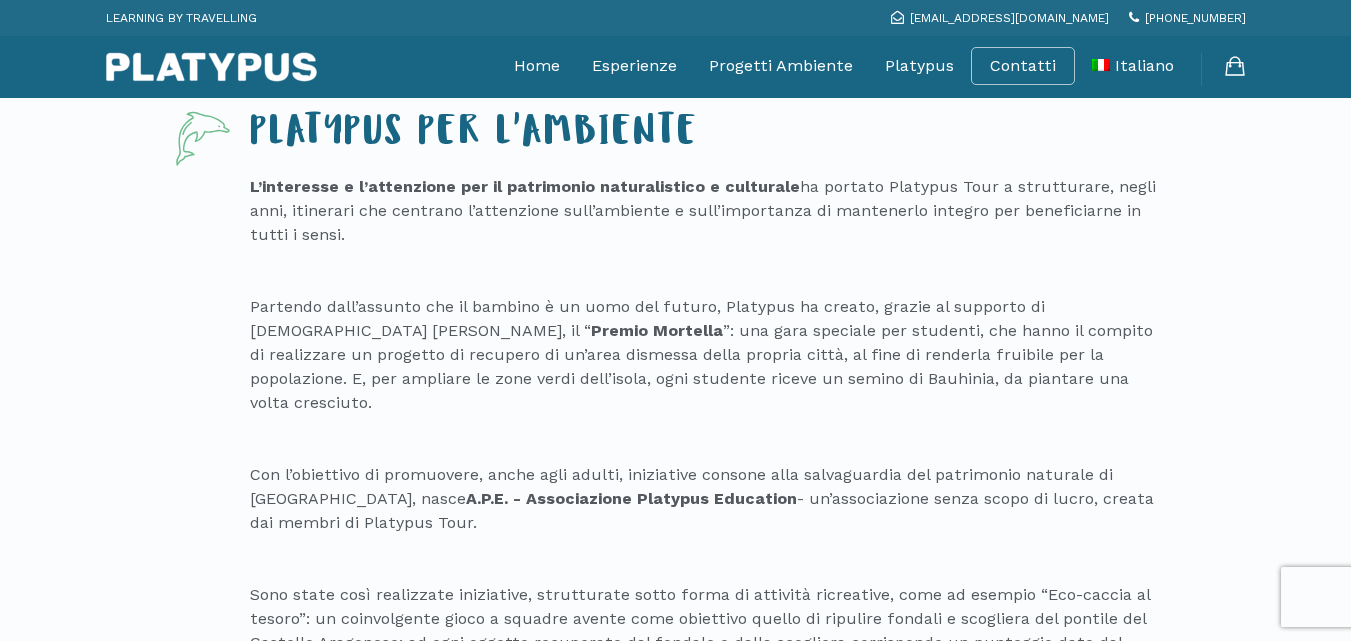 scroll, scrollTop: 400, scrollLeft: 0, axis: vertical 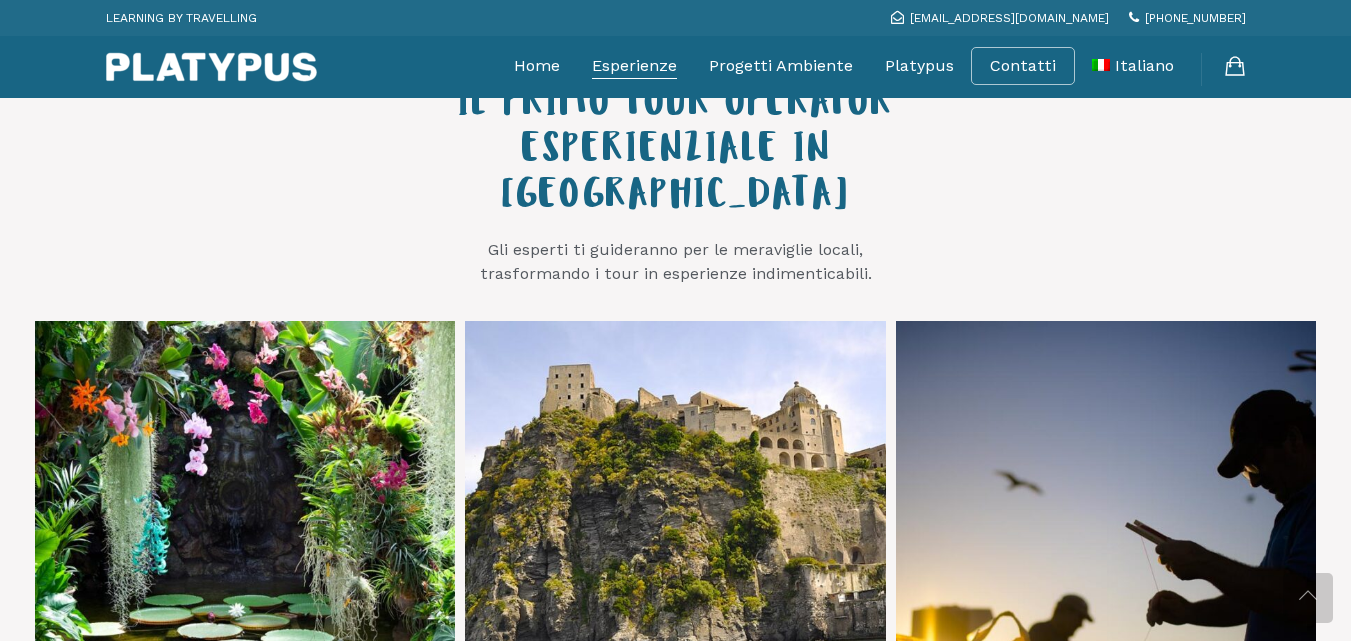 click on "Esperienze" at bounding box center (634, 66) 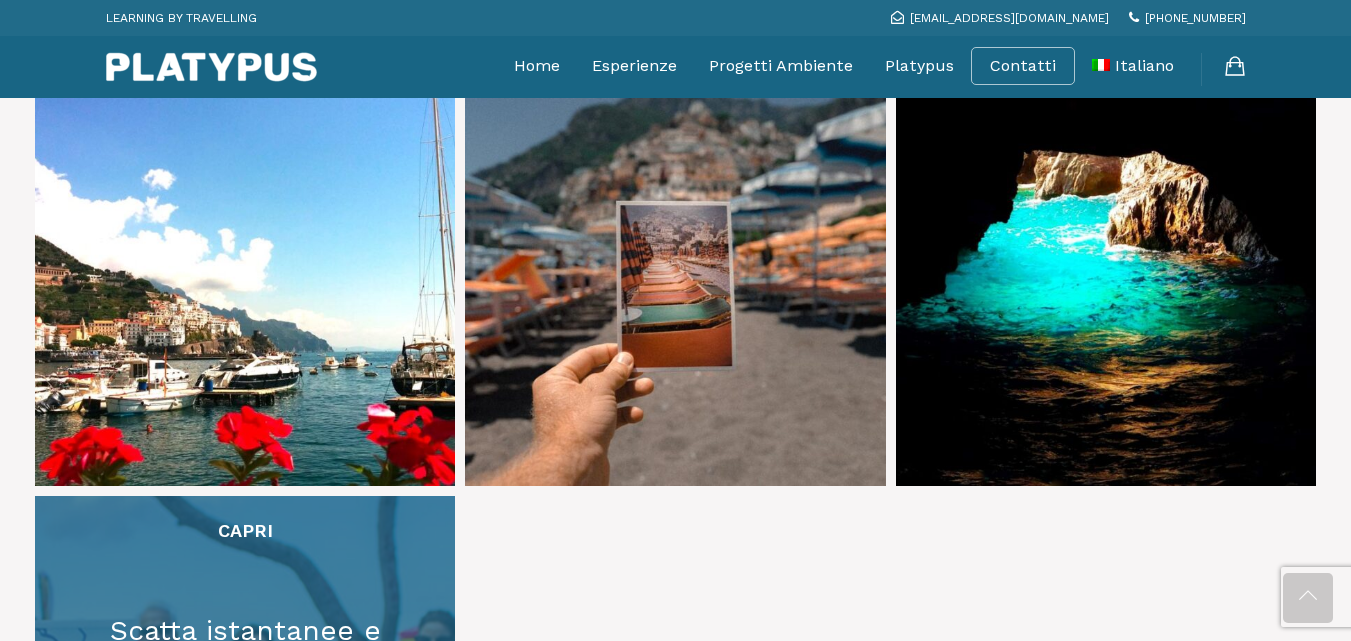 scroll, scrollTop: 2600, scrollLeft: 0, axis: vertical 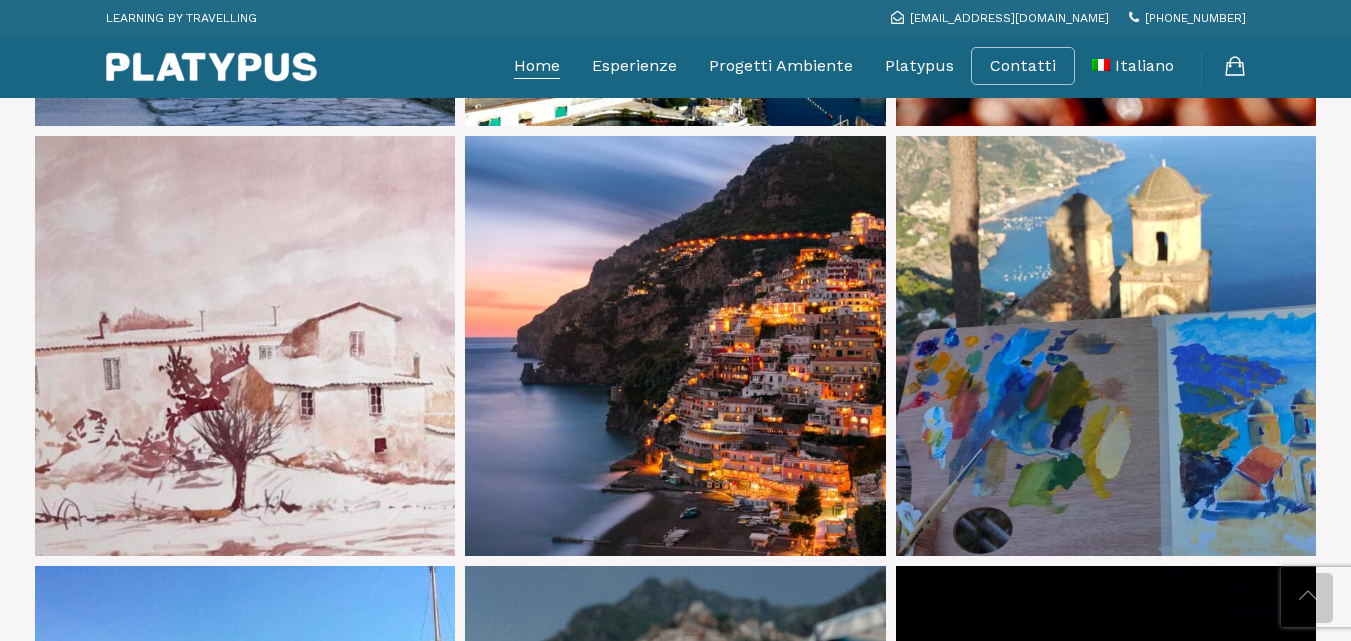 click on "Home" at bounding box center (537, 66) 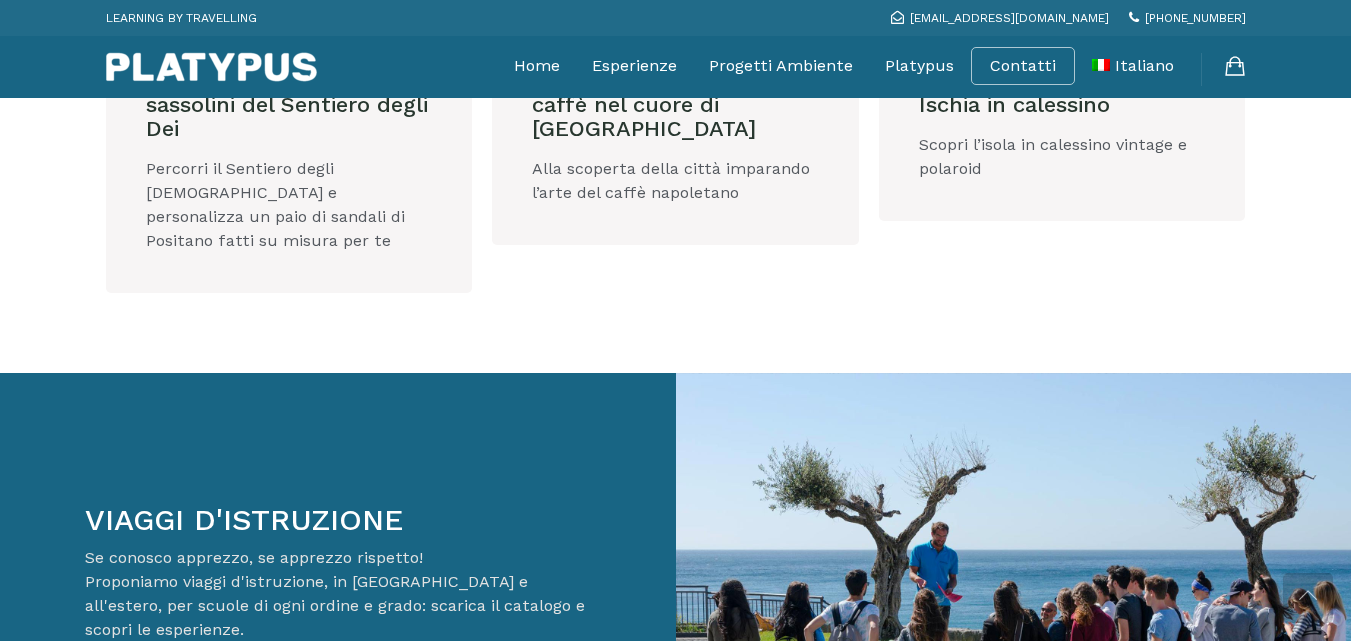 scroll, scrollTop: 3000, scrollLeft: 0, axis: vertical 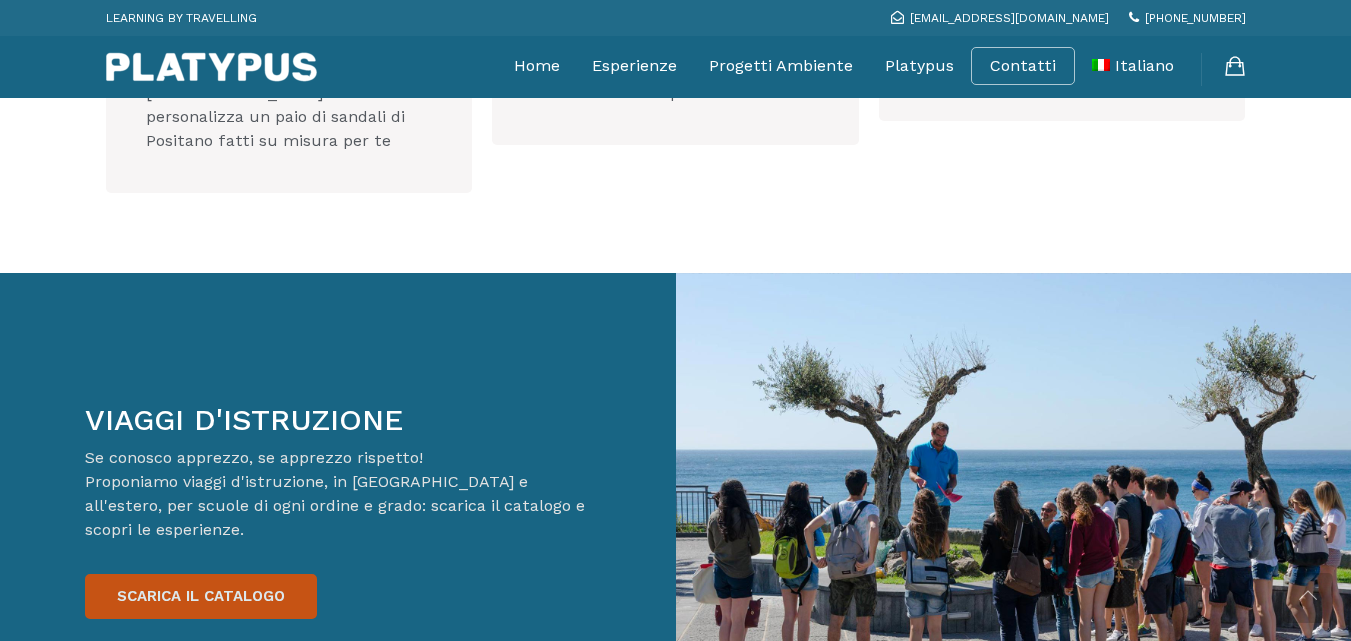 click on "SCARICA IL CATALOGO" at bounding box center (201, 596) 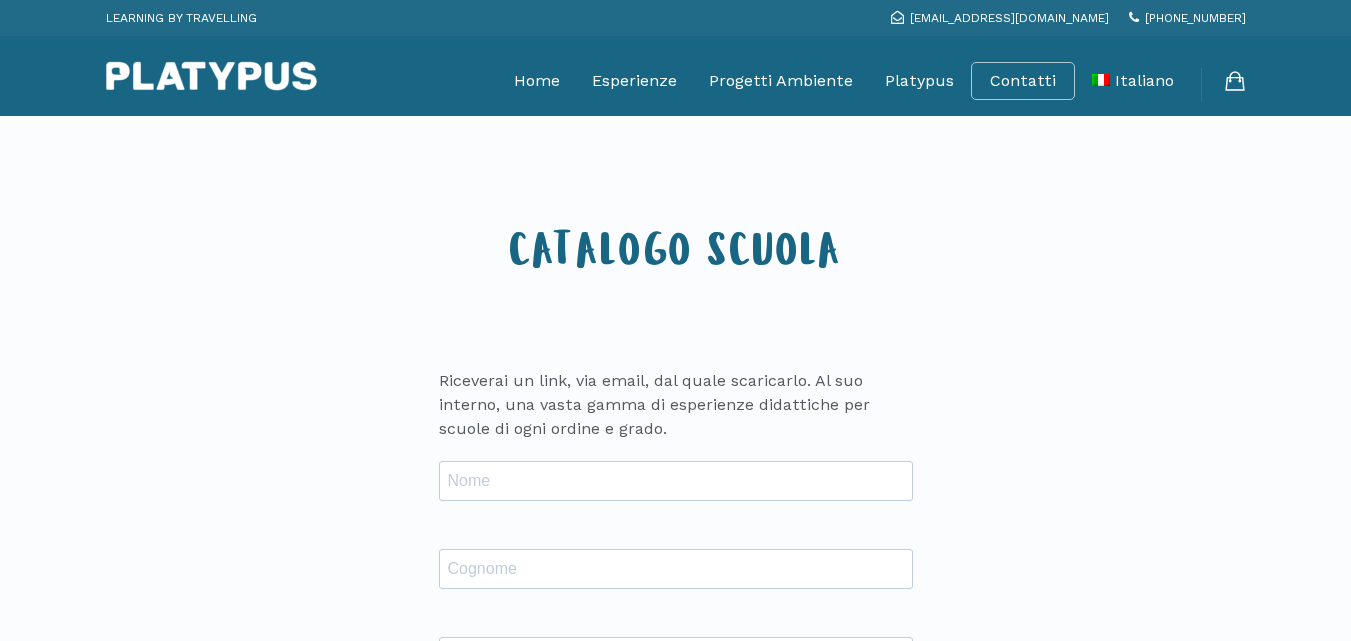 scroll, scrollTop: 100, scrollLeft: 0, axis: vertical 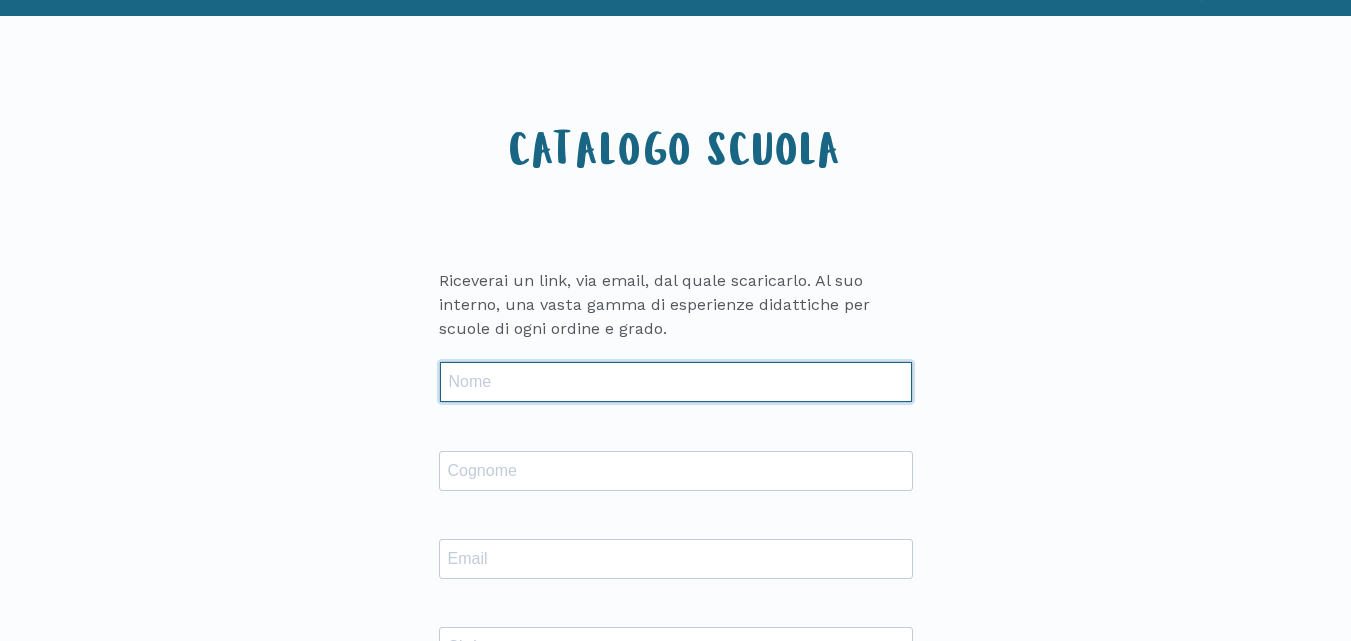 click at bounding box center (676, 382) 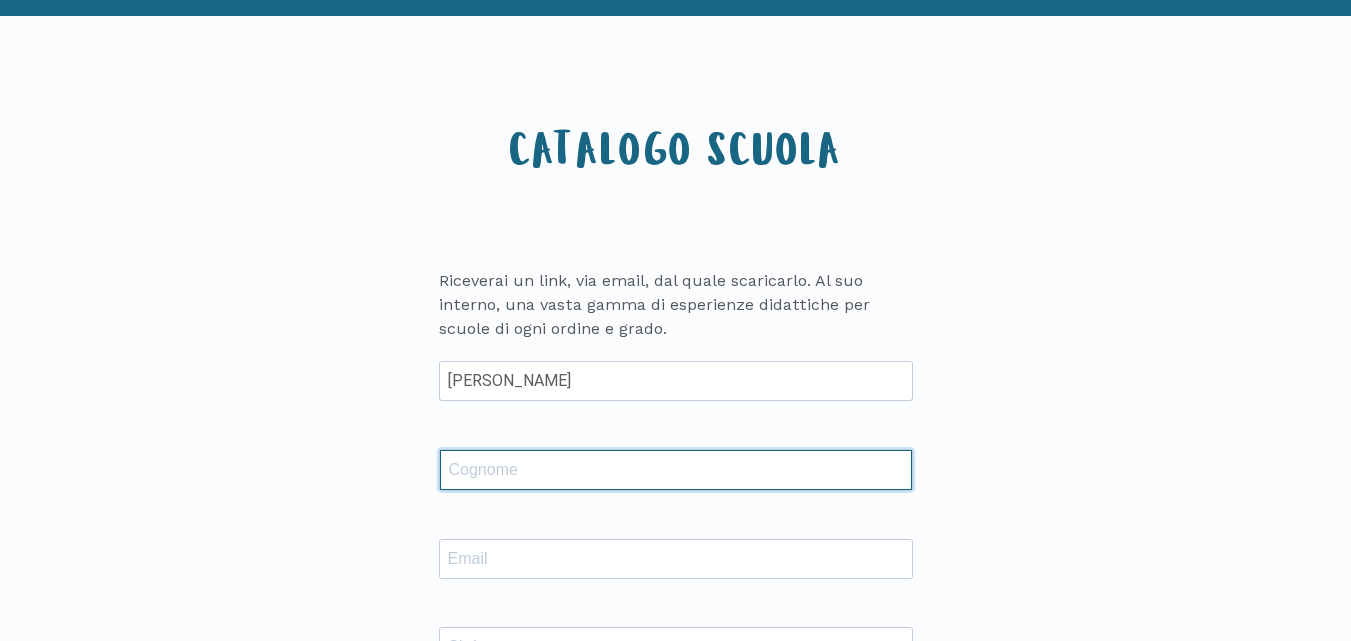 type on "Monti" 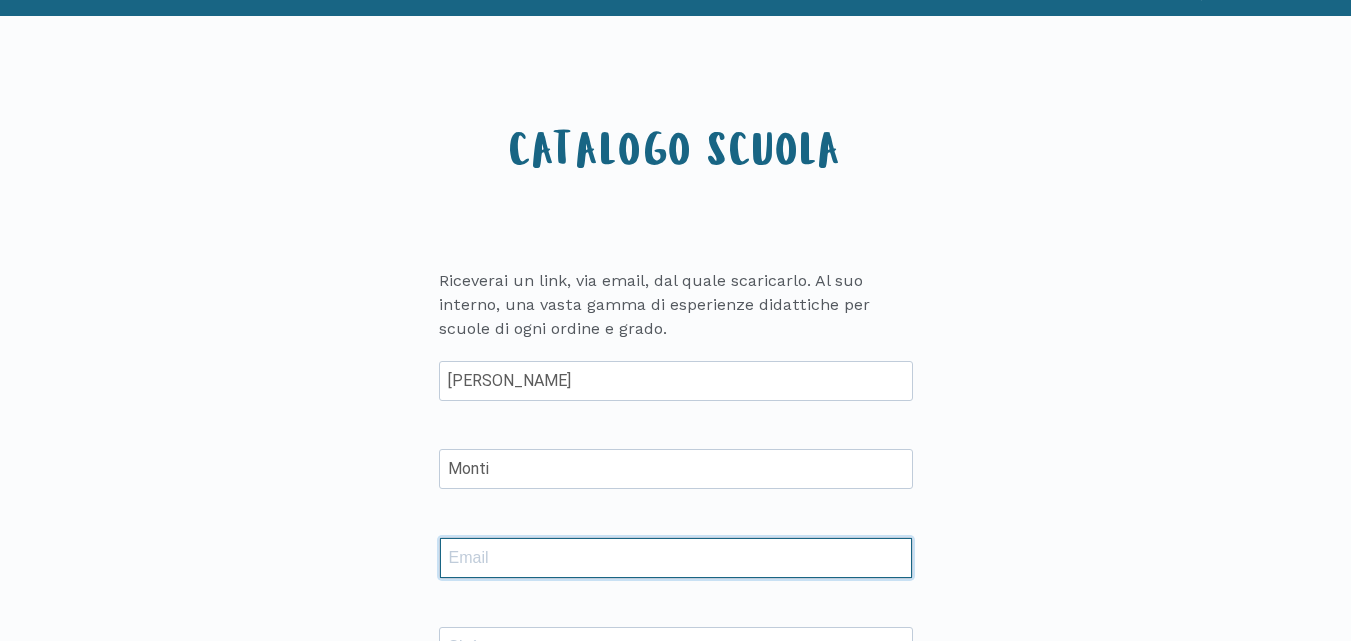 type on "montialtrimonti@gmail.com" 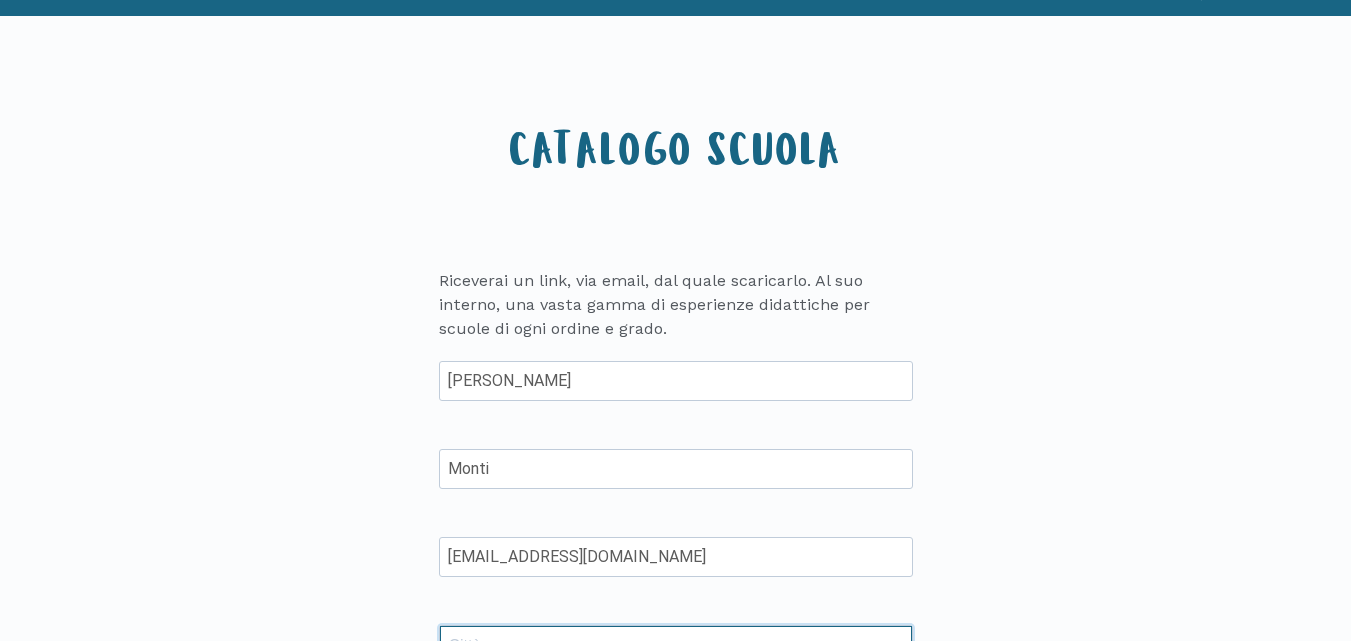 type on "ROMA - RM" 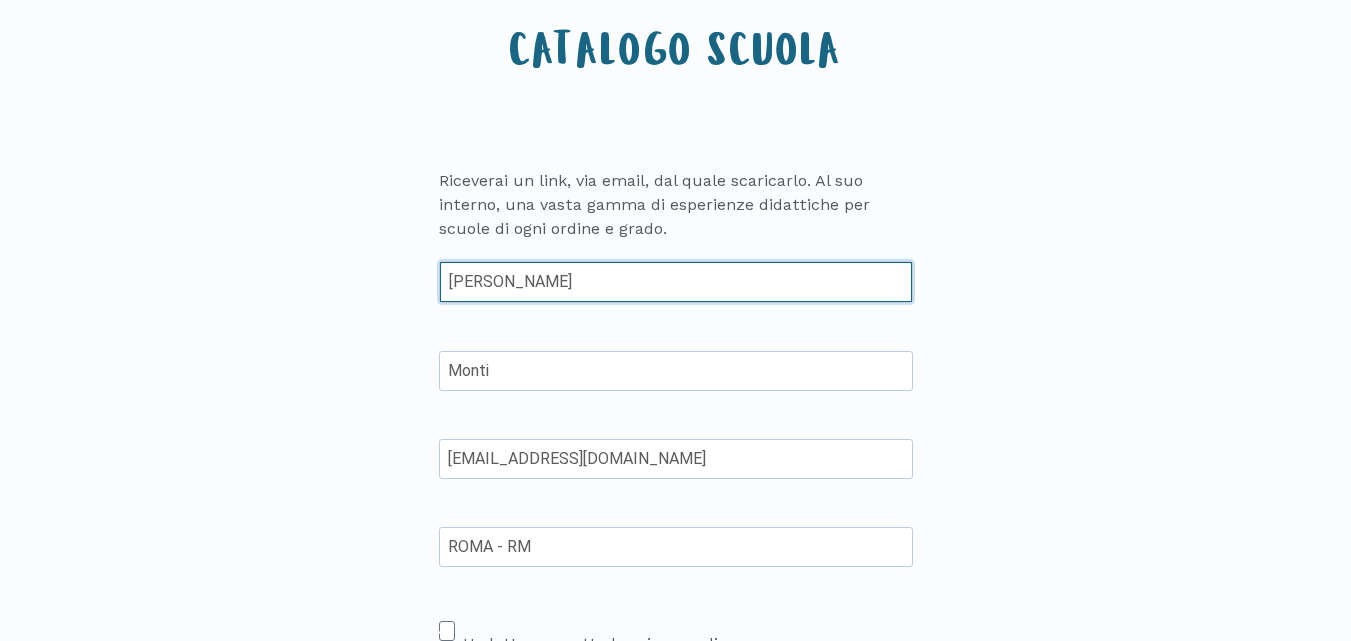 scroll, scrollTop: 300, scrollLeft: 0, axis: vertical 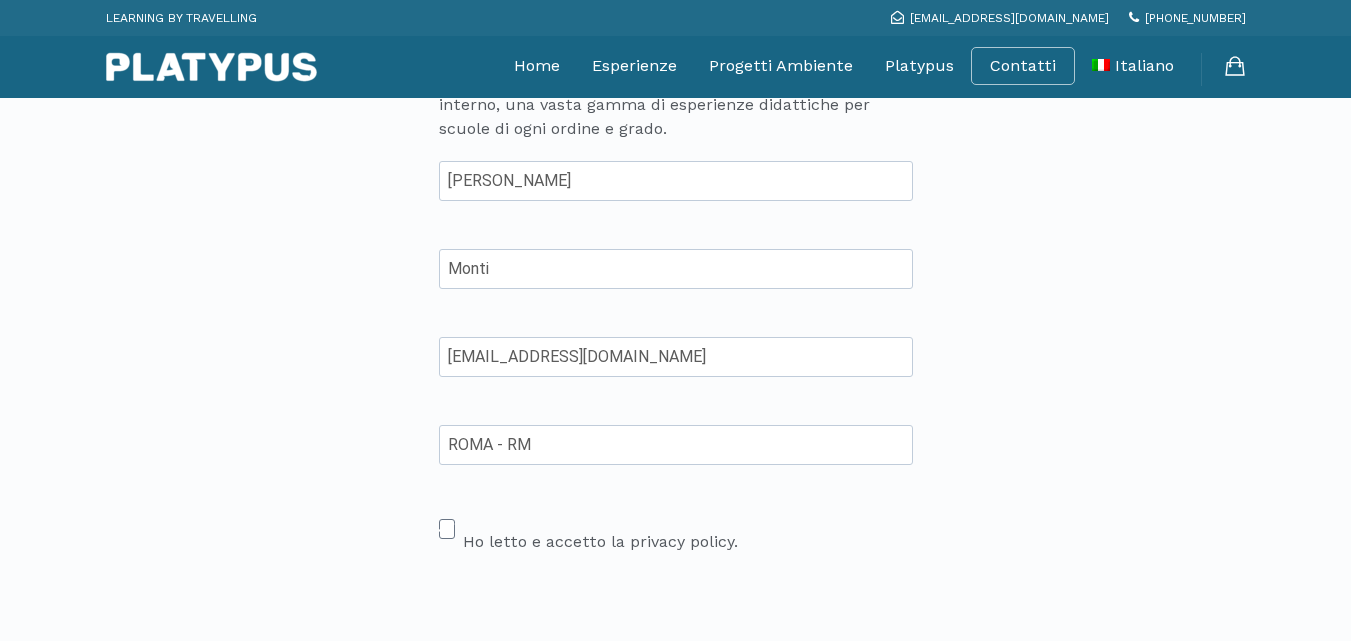 click at bounding box center [447, 529] 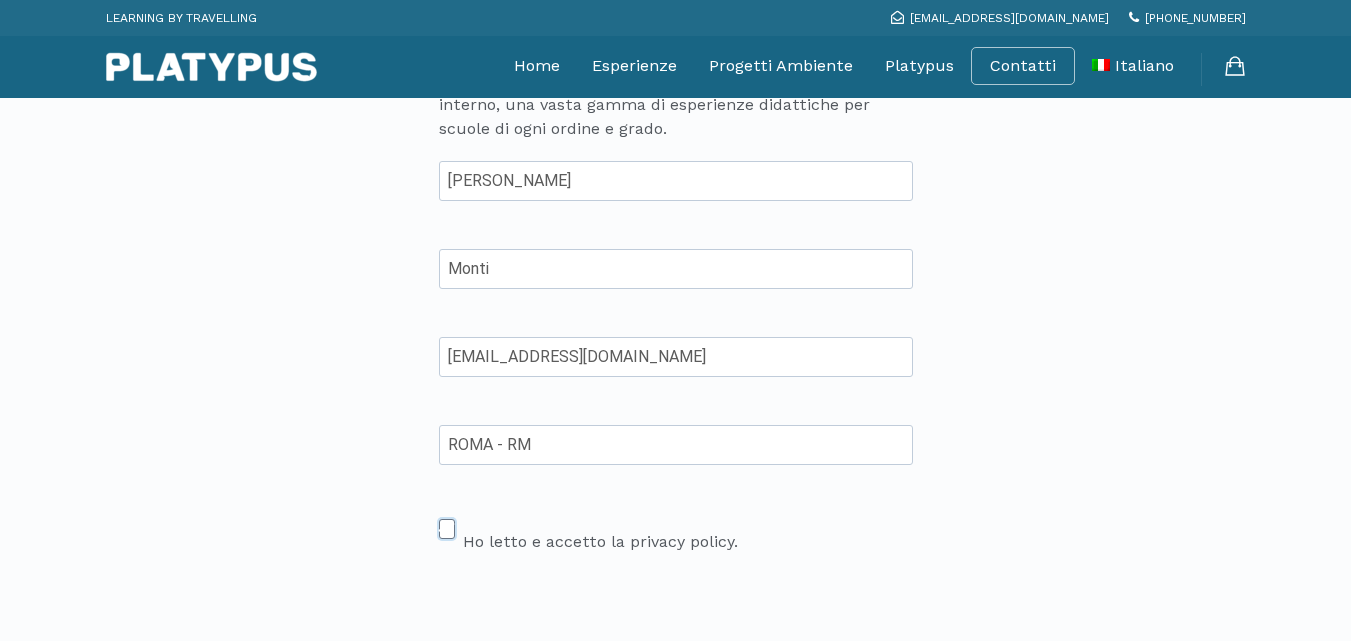 click on "Ho letto e accetto la privacy policy." at bounding box center [445, 519] 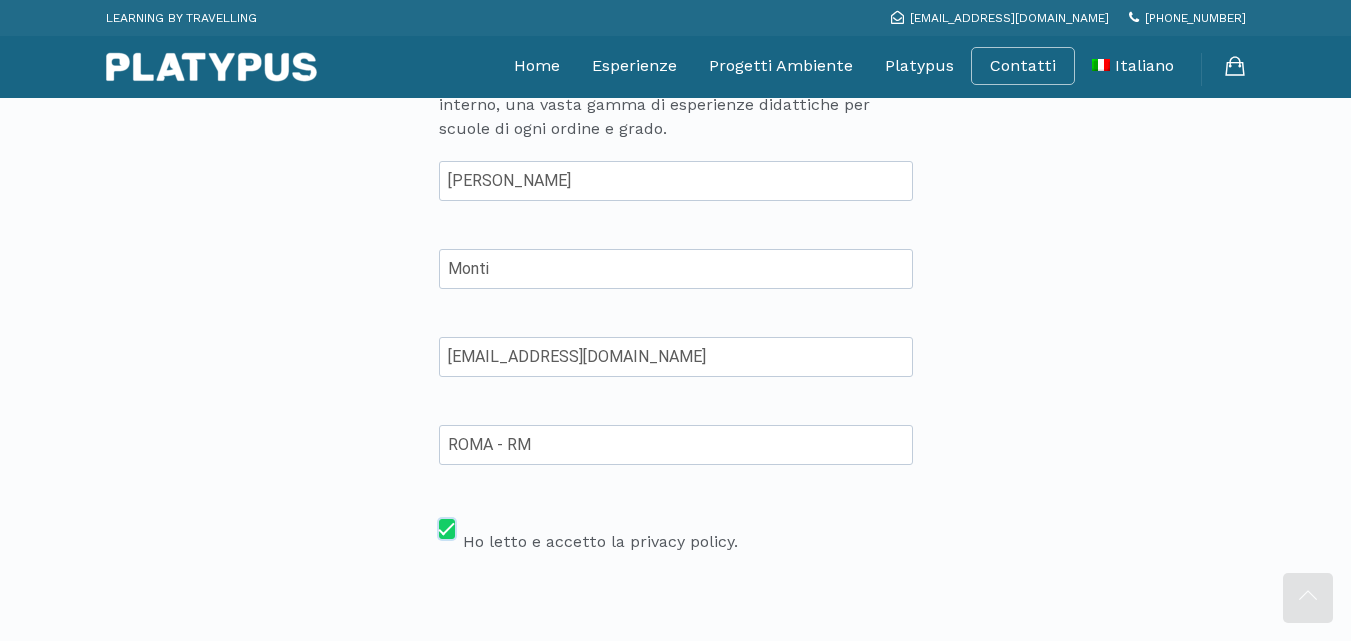 scroll, scrollTop: 500, scrollLeft: 0, axis: vertical 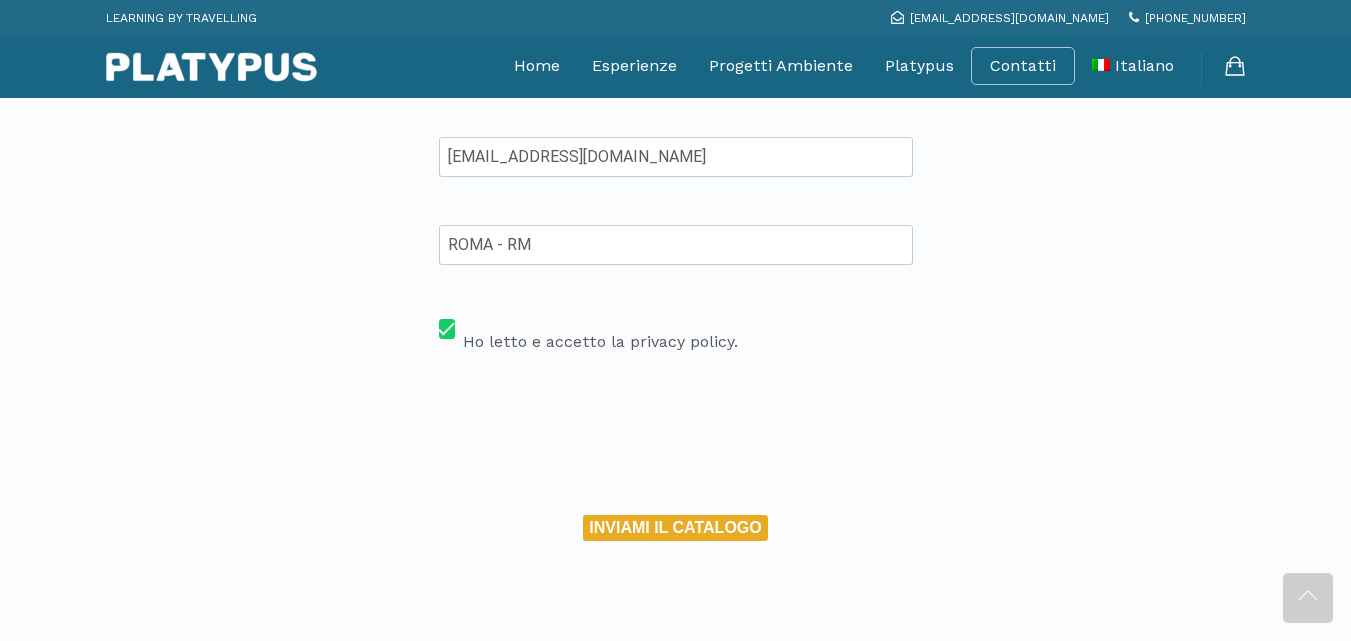 click on "INVIAMI IL CATALOGO" at bounding box center (675, 528) 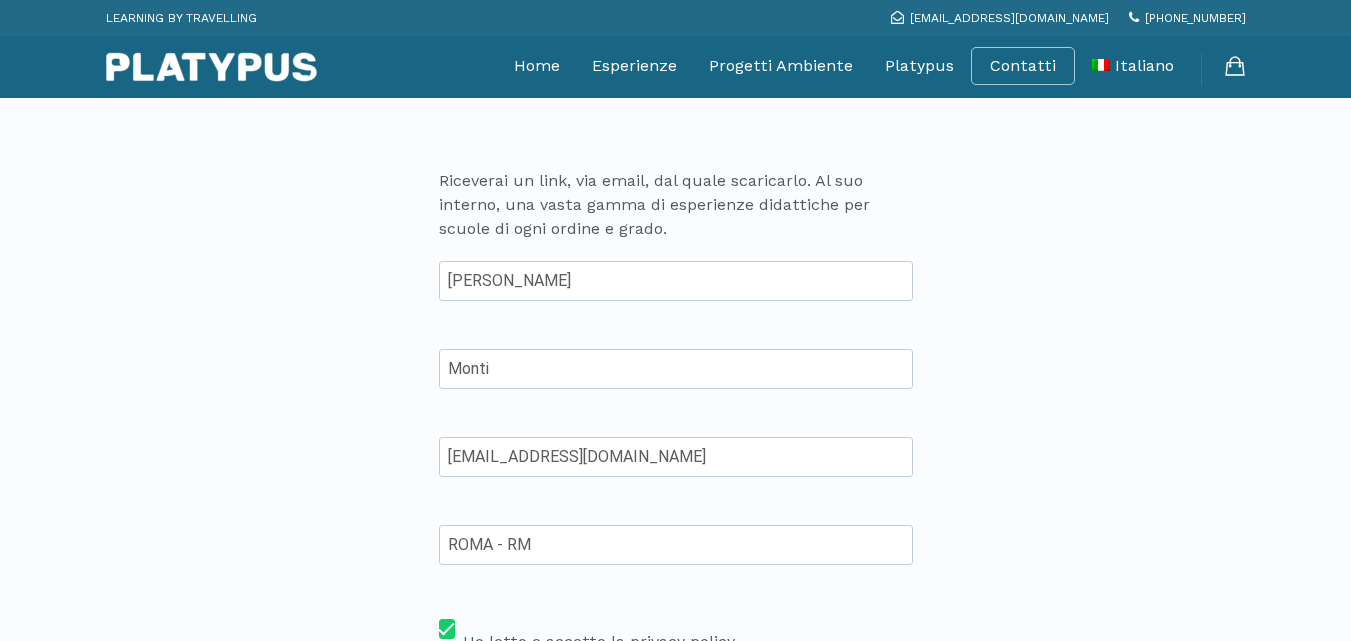 scroll, scrollTop: 0, scrollLeft: 0, axis: both 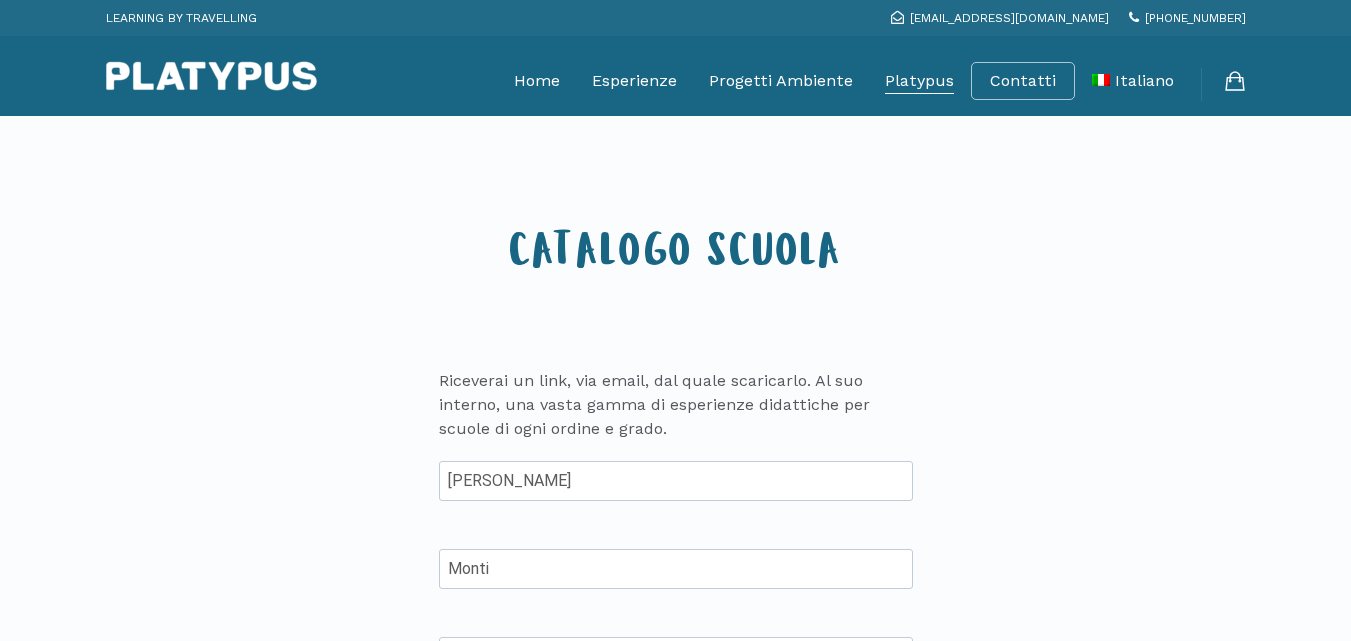 click on "Platypus" at bounding box center (919, -32) 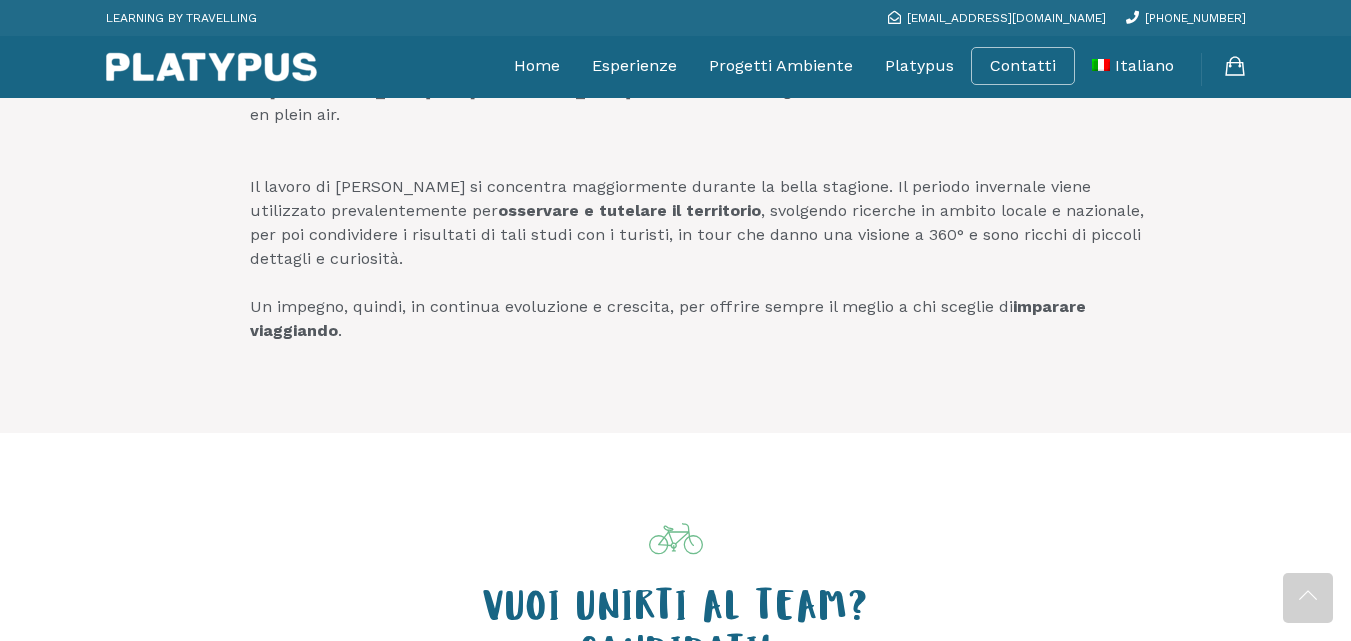 scroll, scrollTop: 900, scrollLeft: 0, axis: vertical 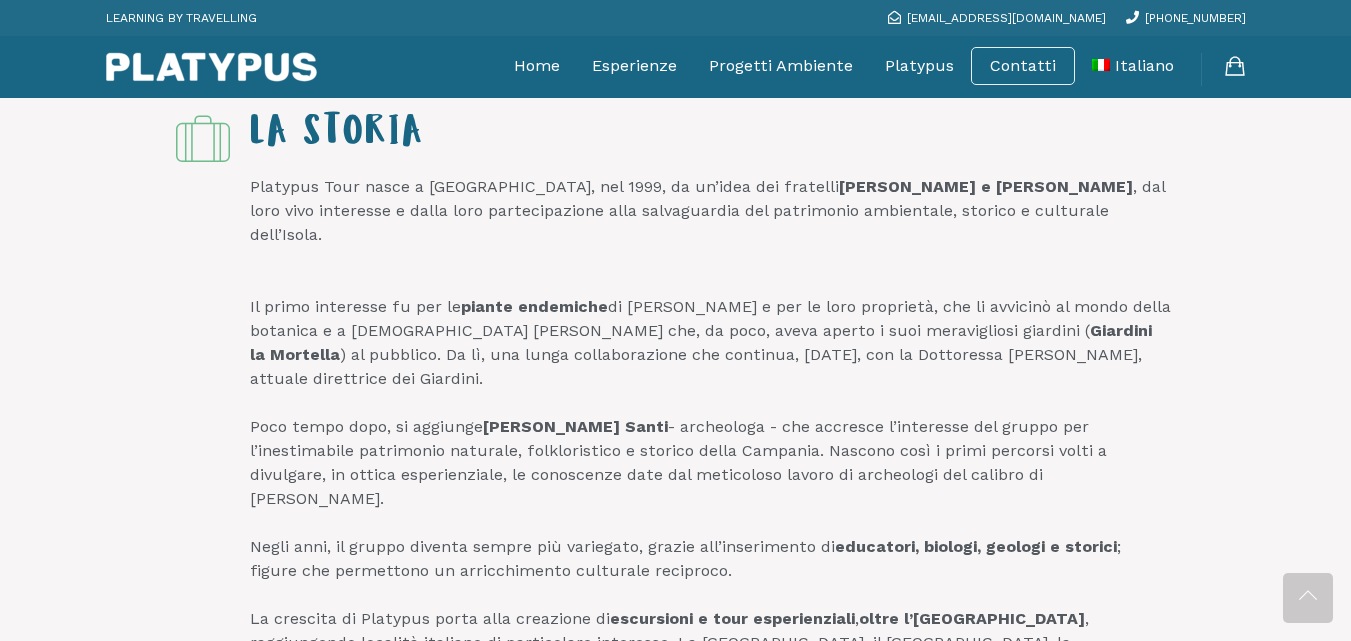 click on "Contatti" at bounding box center [1023, 66] 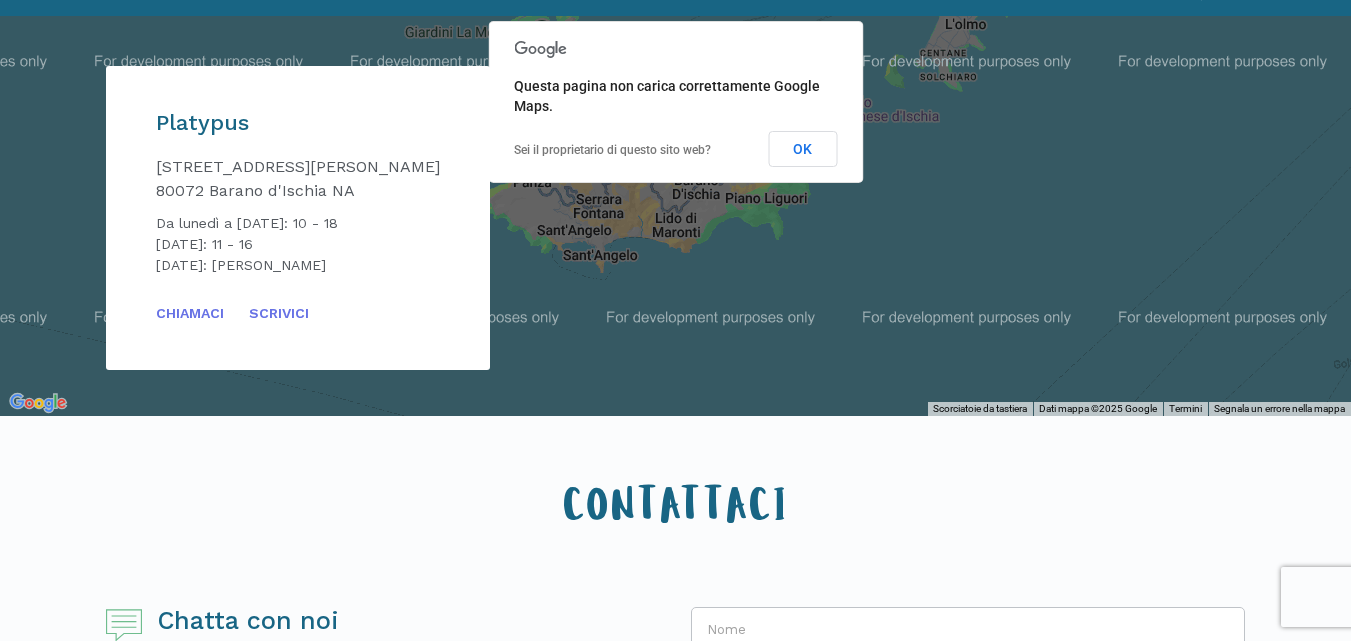 scroll, scrollTop: 0, scrollLeft: 0, axis: both 